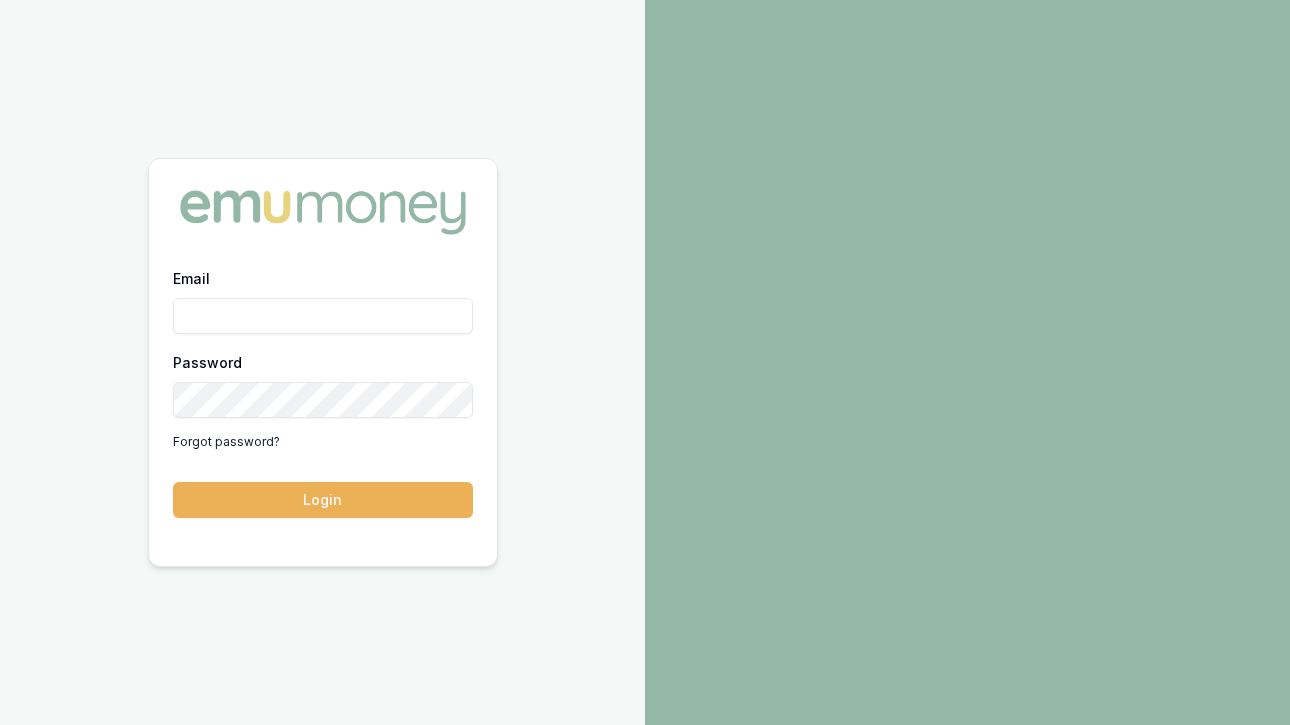 scroll, scrollTop: 0, scrollLeft: 0, axis: both 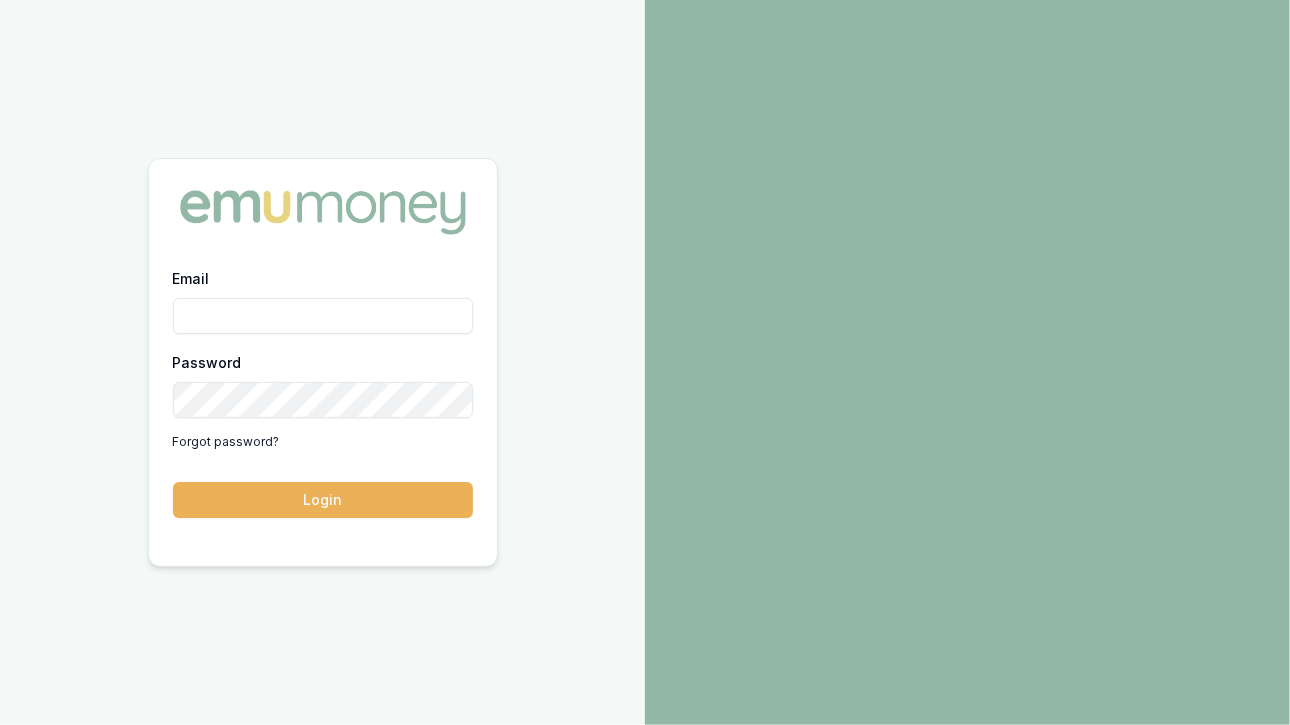 click on "Email" at bounding box center [323, 316] 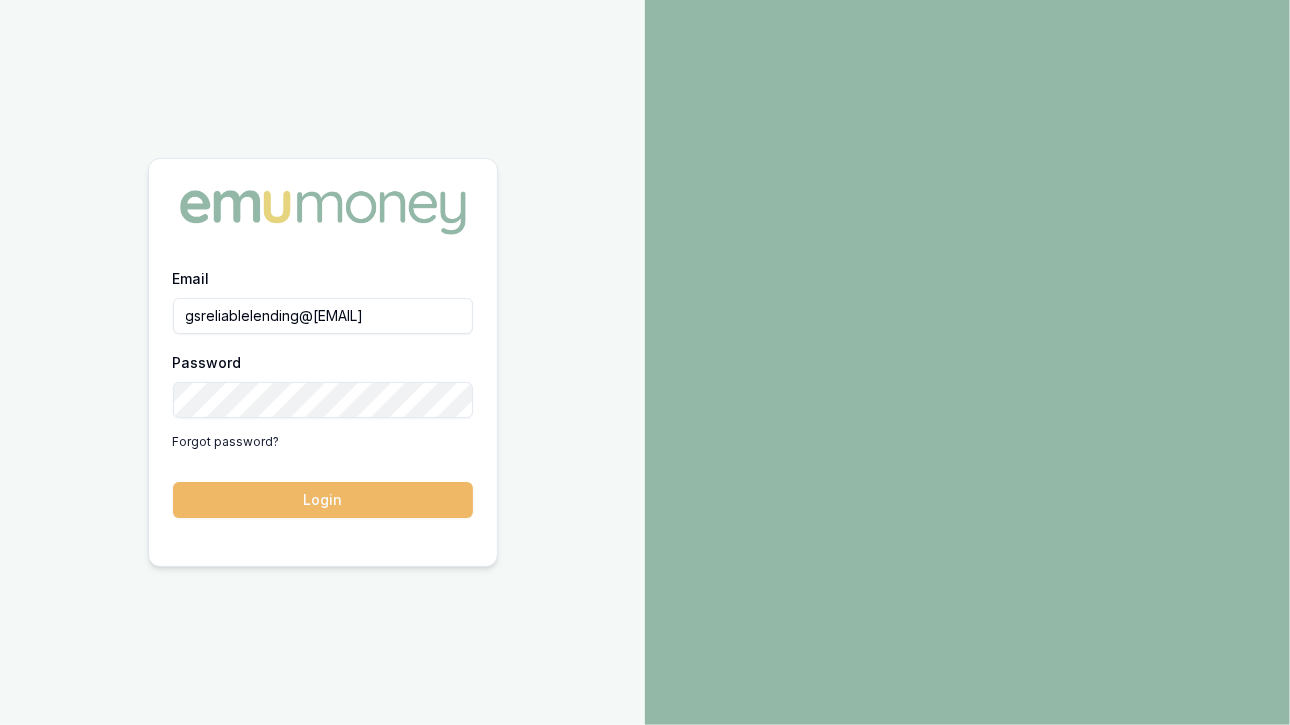 click on "Login" at bounding box center (323, 500) 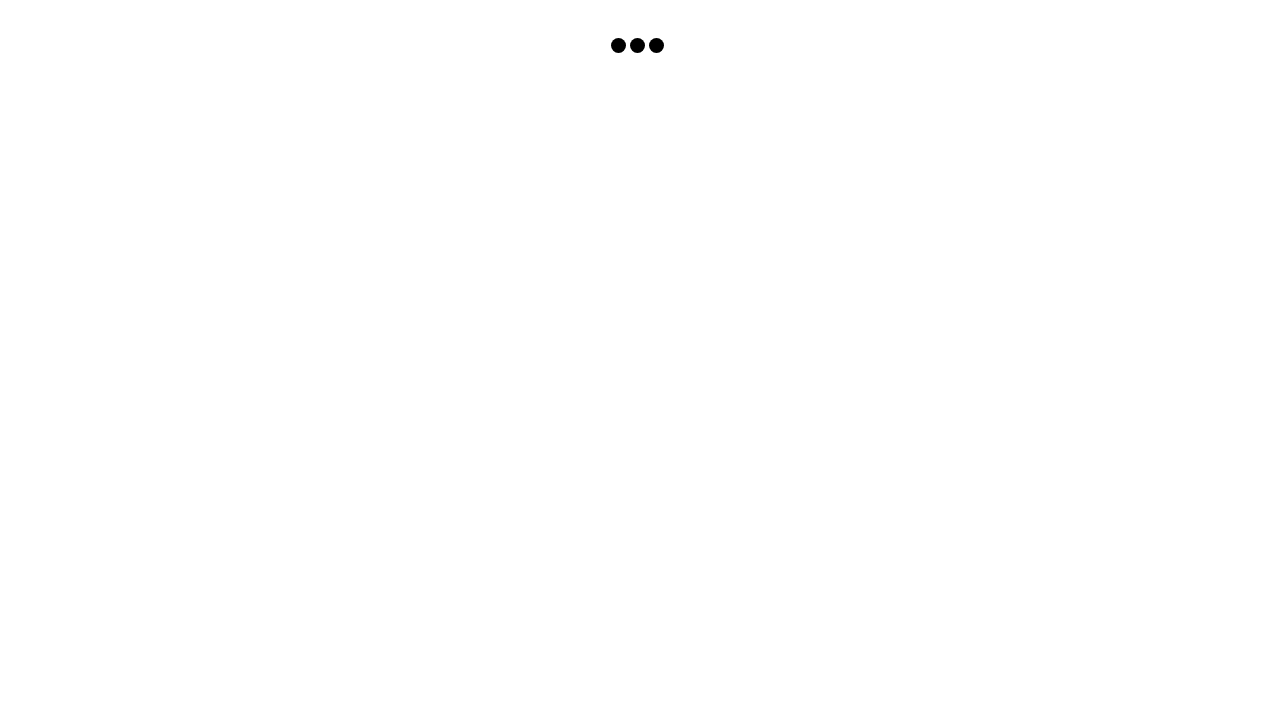 scroll, scrollTop: 0, scrollLeft: 0, axis: both 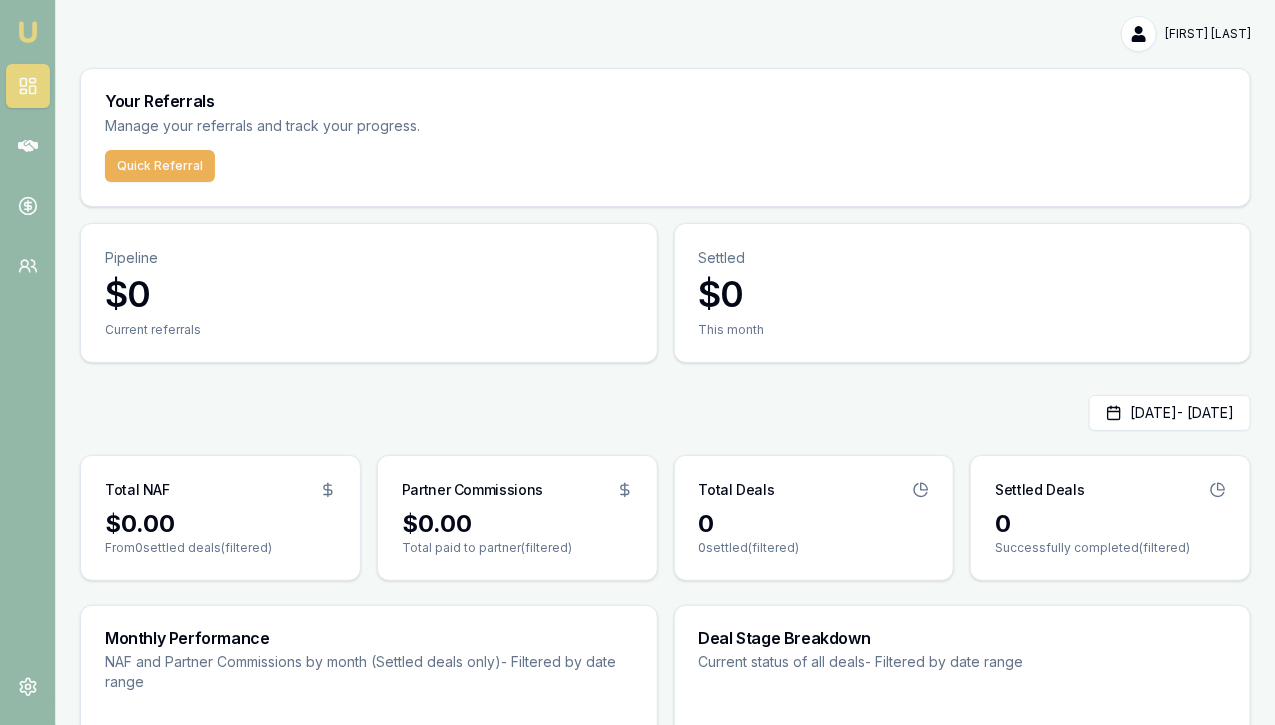 click 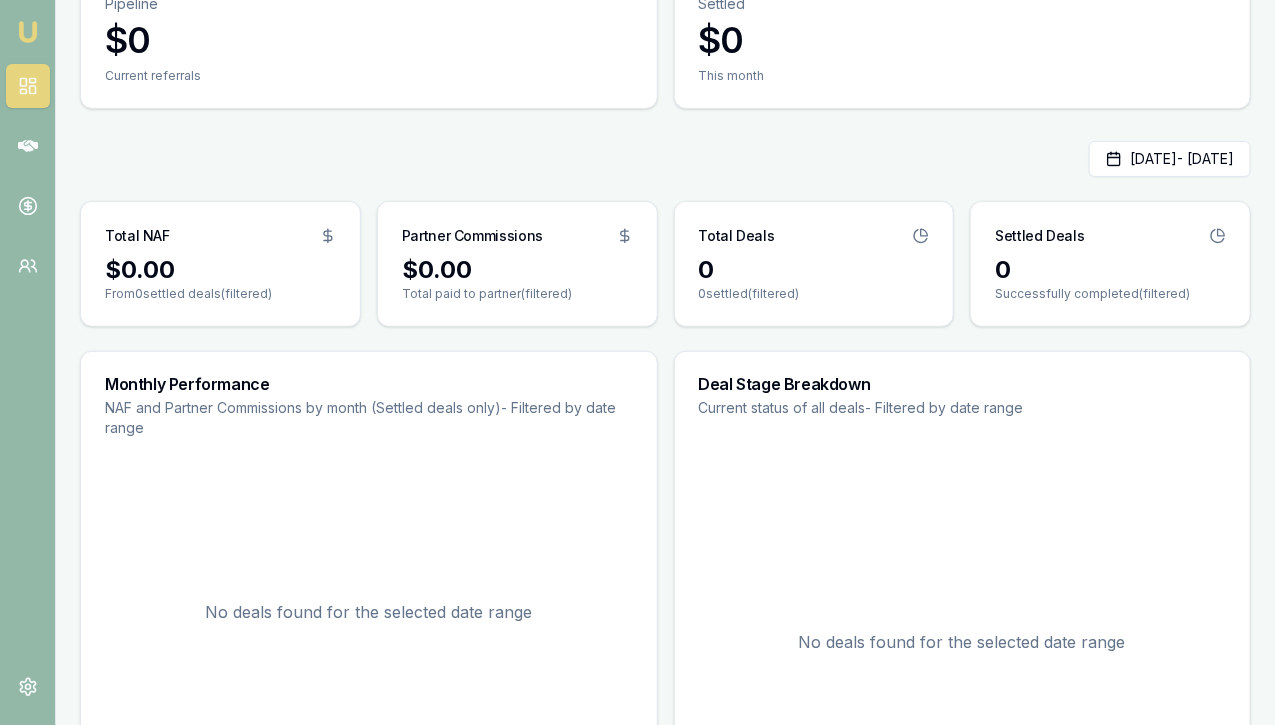 scroll, scrollTop: 0, scrollLeft: 0, axis: both 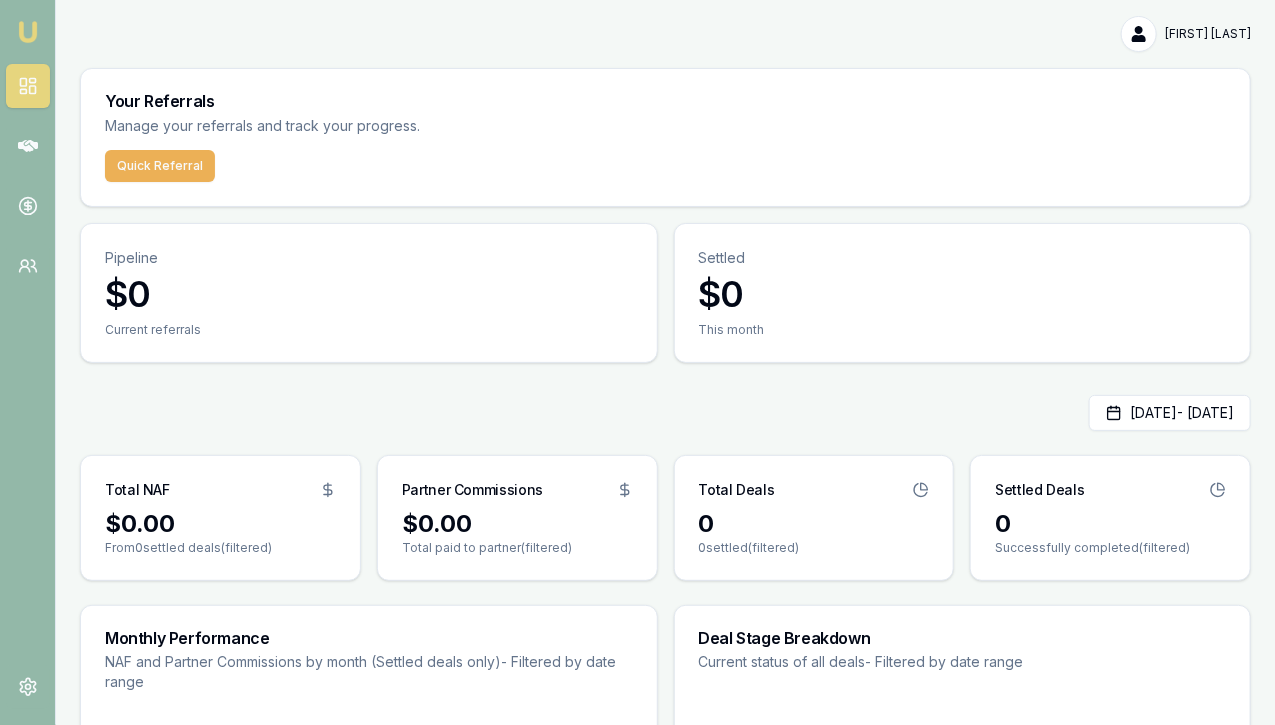 click 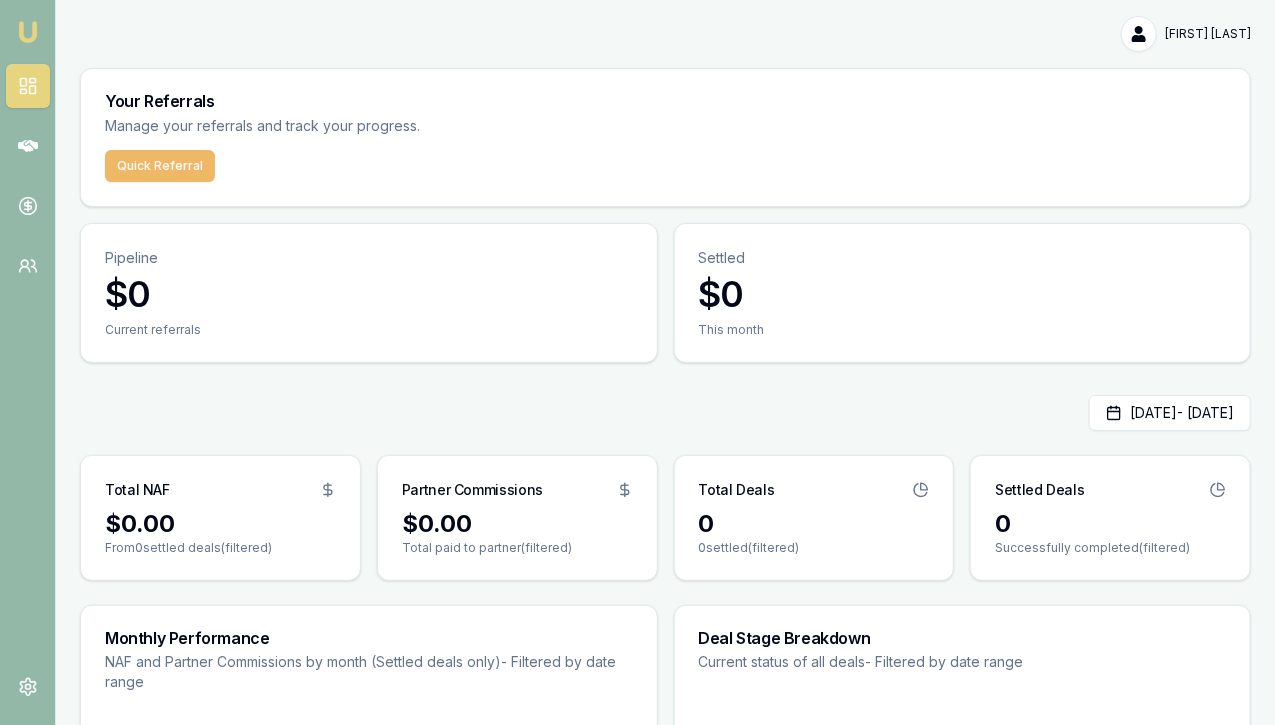 click on "Quick Referral" at bounding box center (160, 166) 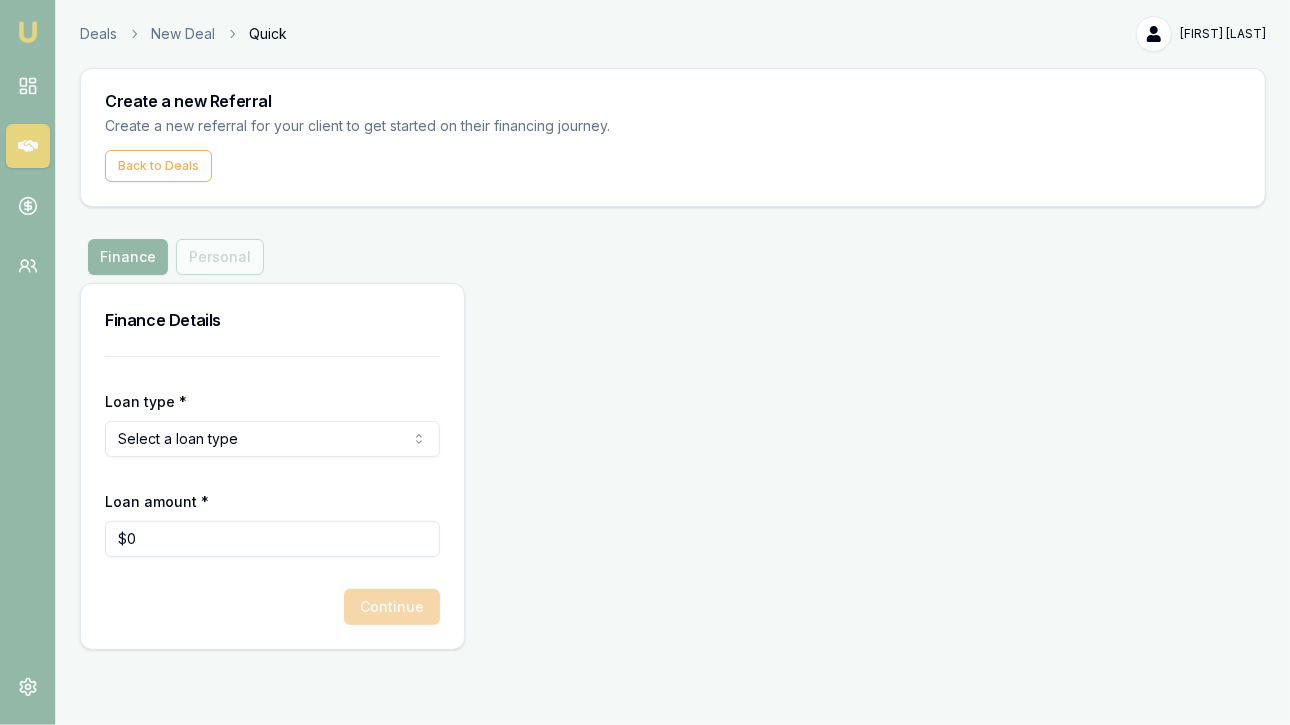 click on "Emu Money Deals New Deal Quick [FIRST] [LAST] Toggle Menu Create a new Referral Create a new referral for your client to get started on their financing journey. Back to Deals Finance Personal Finance Details Loan type * Select a loan type Consumer Loan Consumer Asset Commercial Loan Commercial Asset Loan amount * $0 Continue" at bounding box center (645, 362) 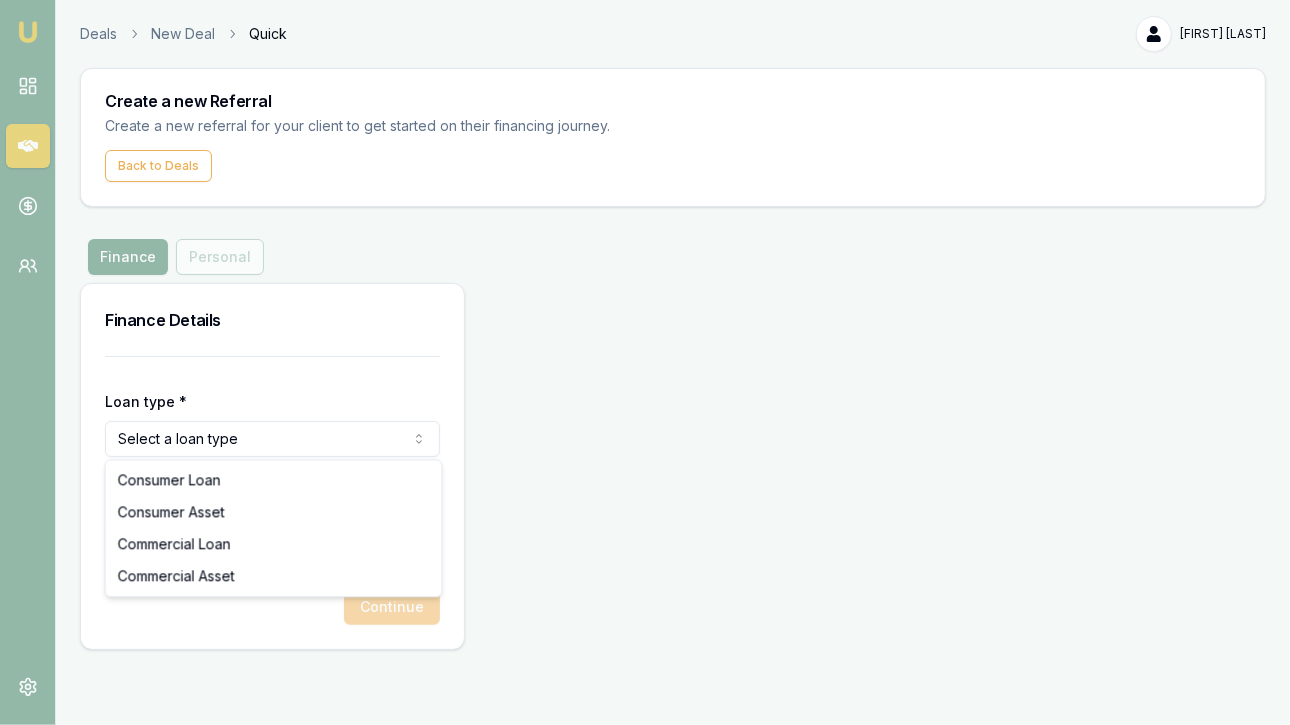 select on "COMMERCIAL_LOAN" 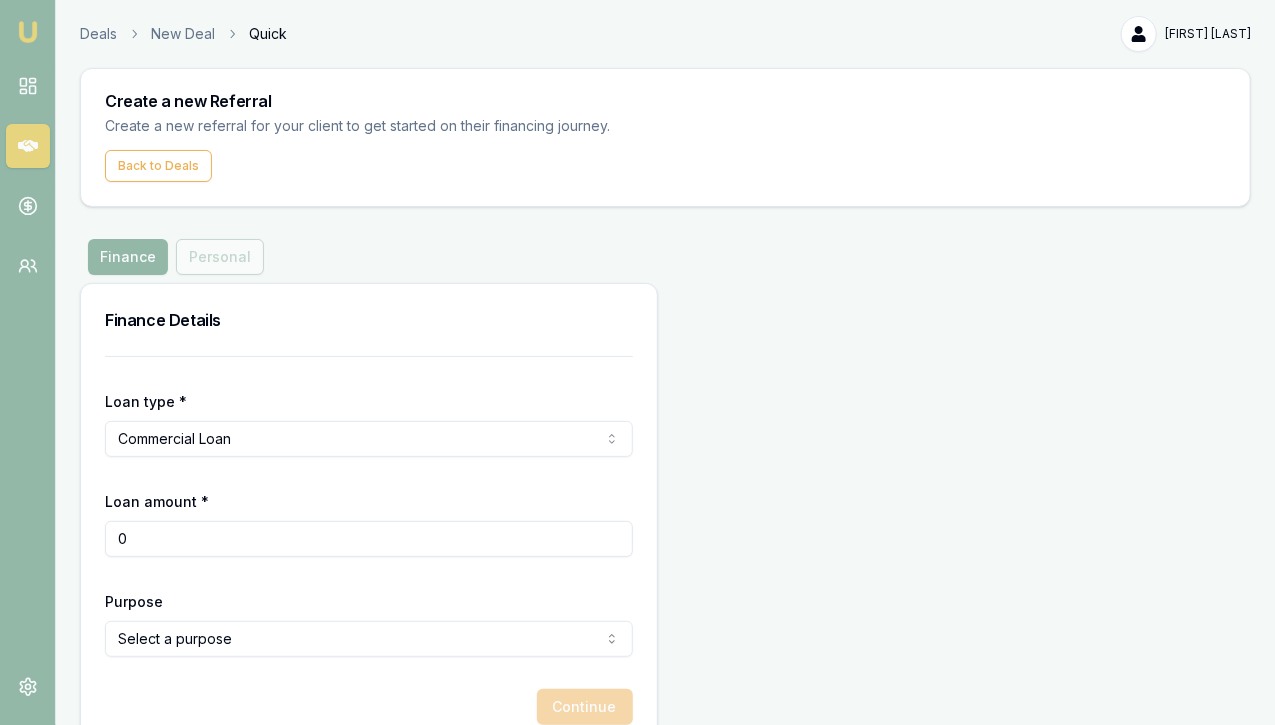 click on "0" at bounding box center (369, 539) 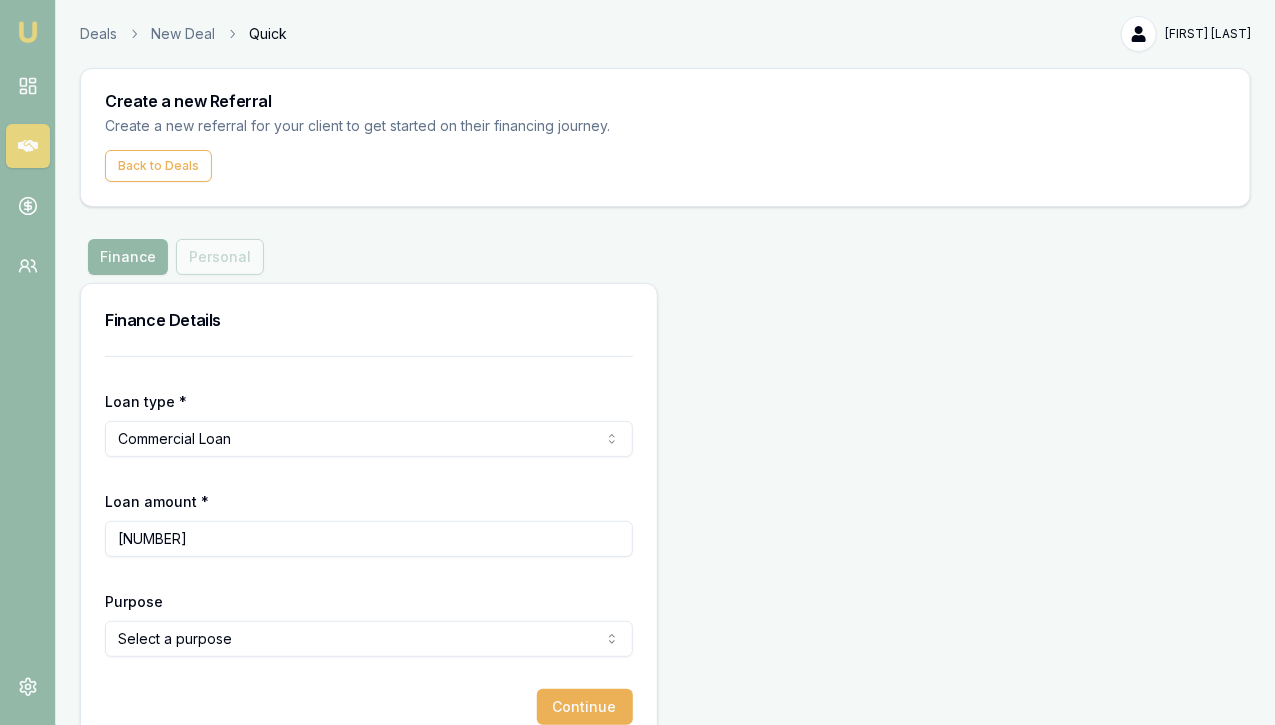 type on "0" 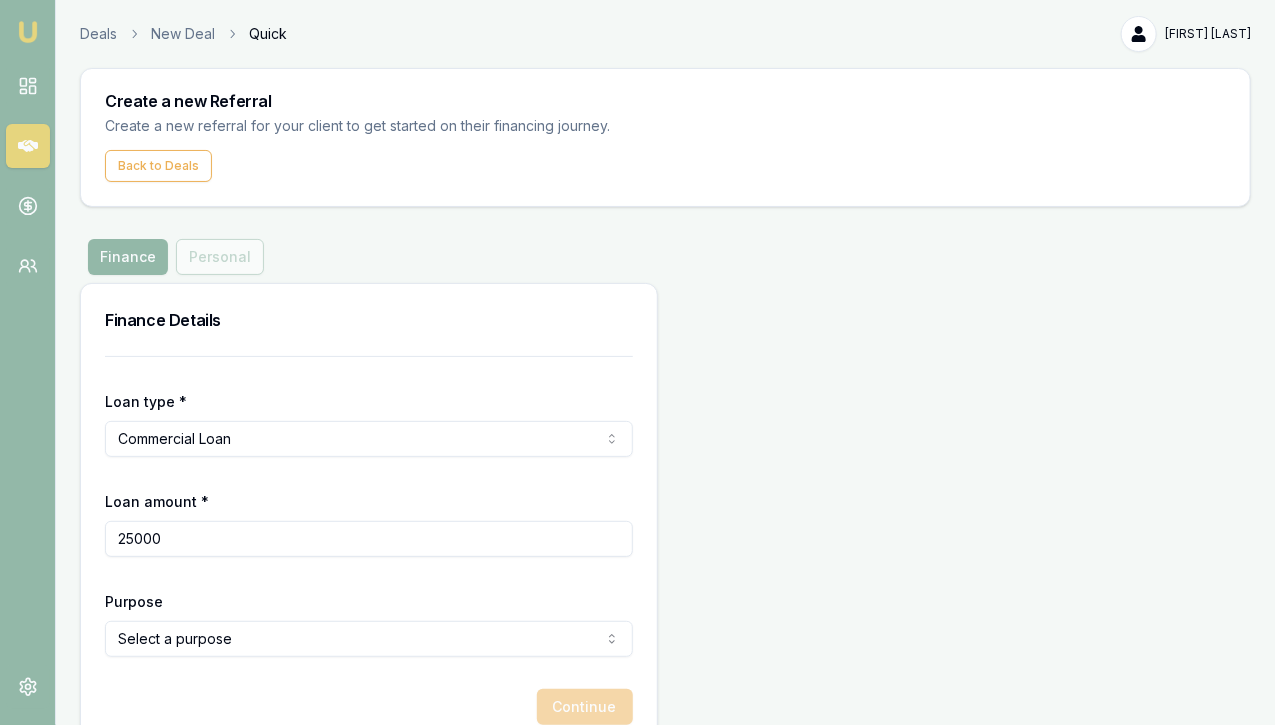 type on "$25,000" 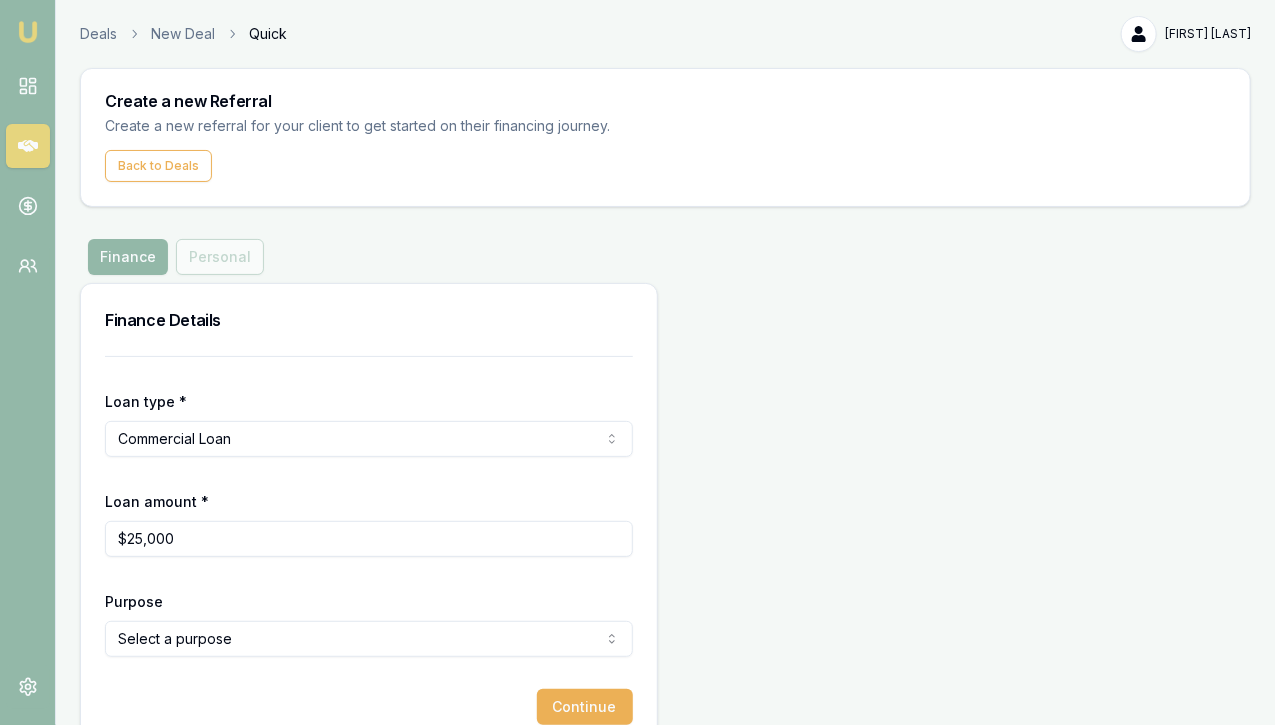 click on "Purpose Select a purpose Investing In Growth Working Capital Buying Or Hiring Equipment Purchasing Inventory Purchasing Real Estate Paying Off Tax Debt Paying Off Non Tax Debt Debt Consolidation Other" at bounding box center (369, 623) 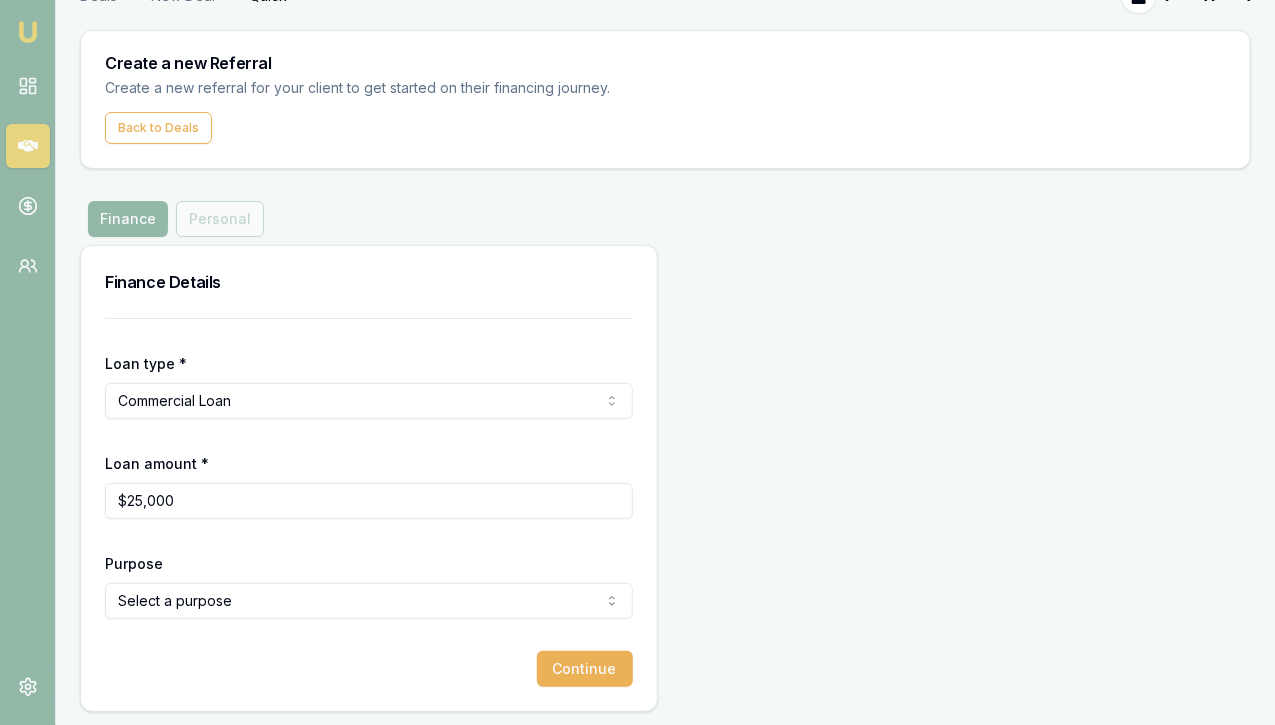 click on "Emu Money Deals New Deal Quick [FIRST] [LAST] Toggle Menu Create a new Referral Create a new referral for your client to get started on their financing journey. Back to Deals Finance Personal Finance Details Loan type * Commercial Loan Consumer Loan Consumer Asset Commercial Loan Commercial Asset Loan amount * $25,000 Purpose Select a purpose Investing In Growth Working Capital Buying Or Hiring Equipment Purchasing Inventory Purchasing Real Estate Paying Off Tax Debt Paying Off Non Tax Debt Debt Consolidation Other Continue" at bounding box center [637, 324] 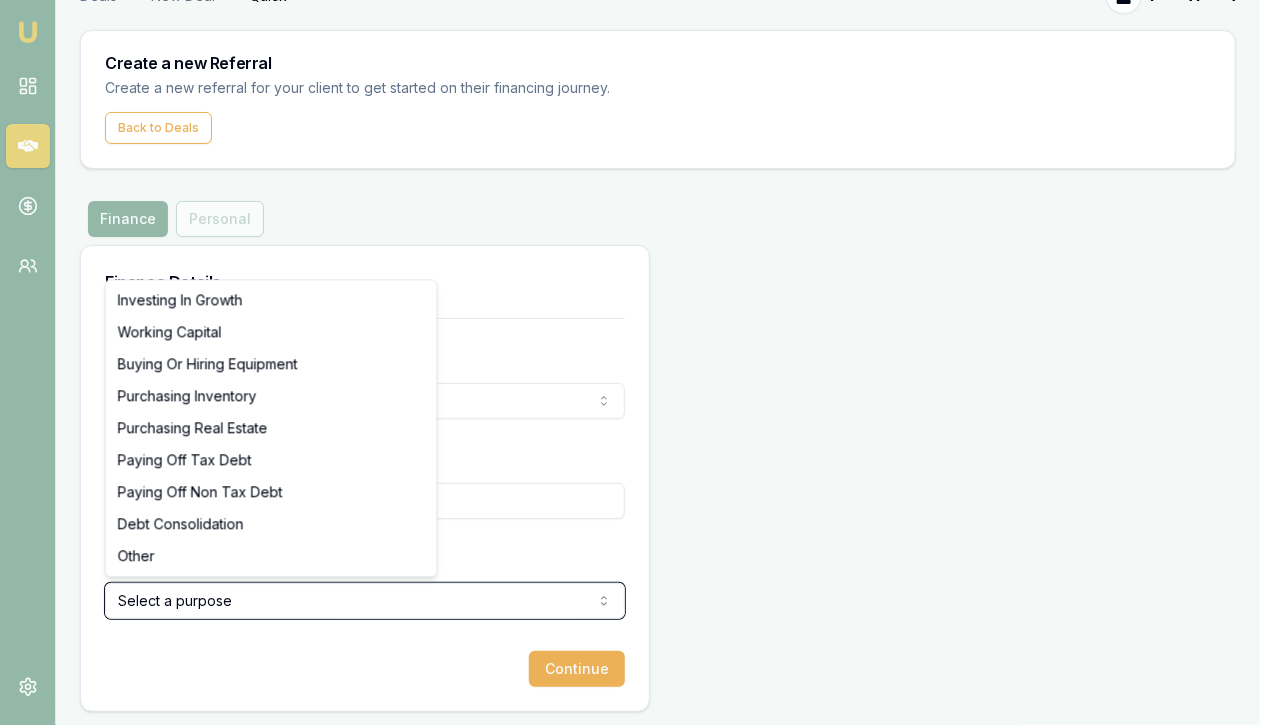 click on "Emu Money Deals New Deal Quick [FIRST] [LAST] Toggle Menu Create a new Referral Create a new referral for your client to get started on their financing journey. Back to Deals Finance Personal Finance Details Loan type * Commercial Loan Consumer Loan Consumer Asset Commercial Loan Commercial Asset Loan amount * $25,000 Purpose Select a purpose Investing In Growth Working Capital Buying Or Hiring Equipment Purchasing Inventory Purchasing Real Estate Paying Off Tax Debt Paying Off Non Tax Debt Debt Consolidation Other Continue
Investing In Growth Working Capital Buying Or Hiring Equipment Purchasing Inventory Purchasing Real Estate Paying Off Tax Debt Paying Off Non Tax Debt Debt Consolidation Other" at bounding box center (637, 324) 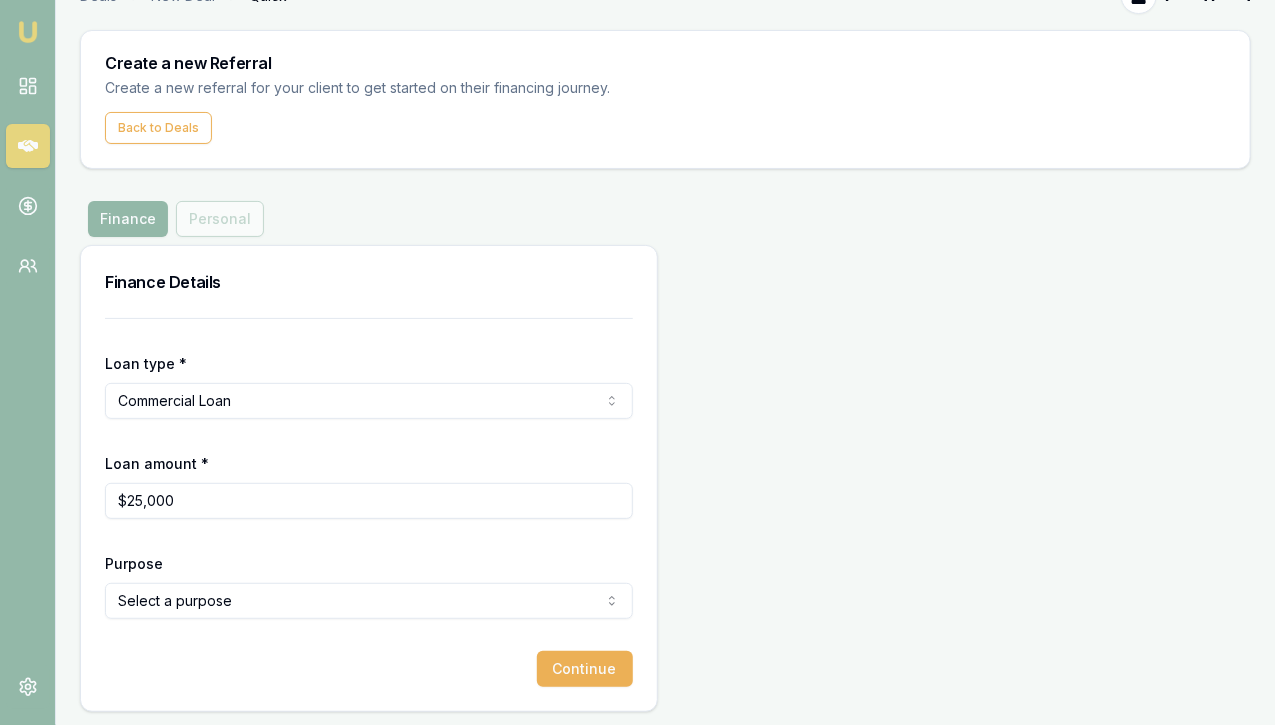 click on "Emu Money Deals New Deal Quick [FIRST] [LAST] Toggle Menu Create a new Referral Create a new referral for your client to get started on their financing journey. Back to Deals Finance Personal Finance Details Loan type * Commercial Loan Consumer Loan Consumer Asset Commercial Loan Commercial Asset Loan amount * $25,000 Purpose Select a purpose Investing In Growth Working Capital Buying Or Hiring Equipment Purchasing Inventory Purchasing Real Estate Paying Off Tax Debt Paying Off Non Tax Debt Debt Consolidation Other Continue" at bounding box center [637, 324] 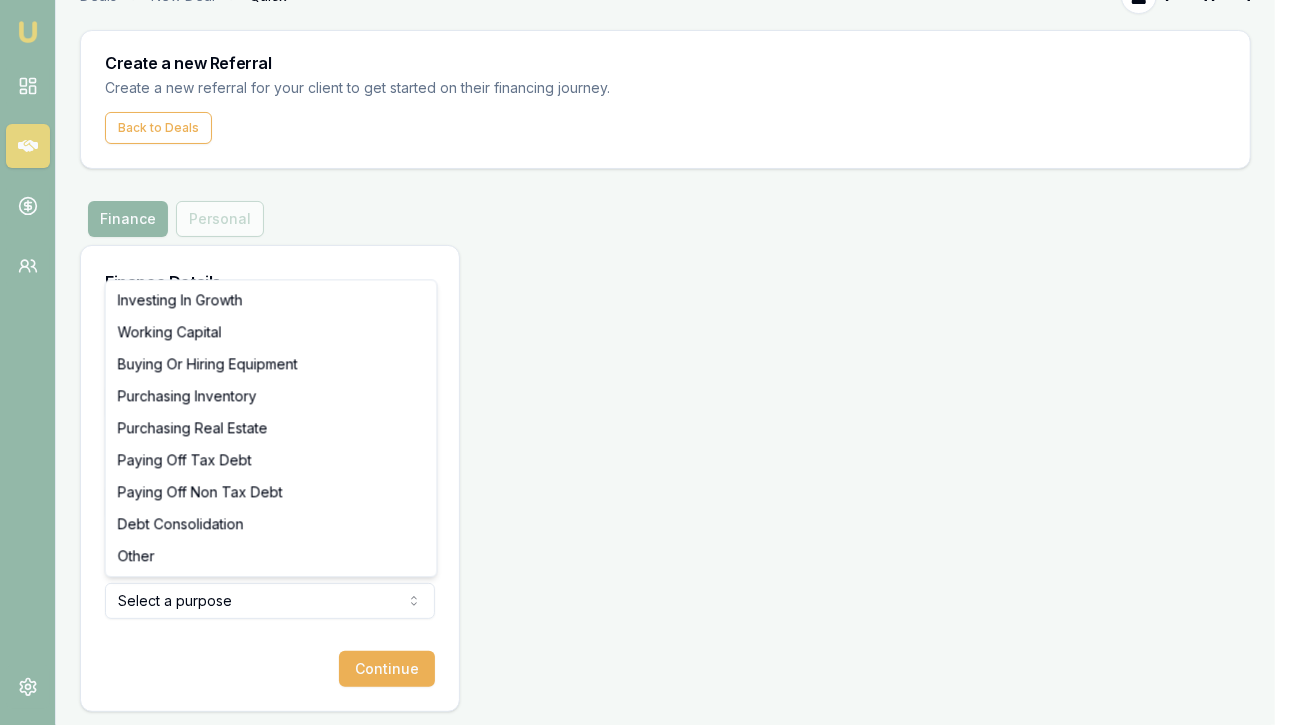 select on "BUYING_OR_HIRING_EQUIPMENT" 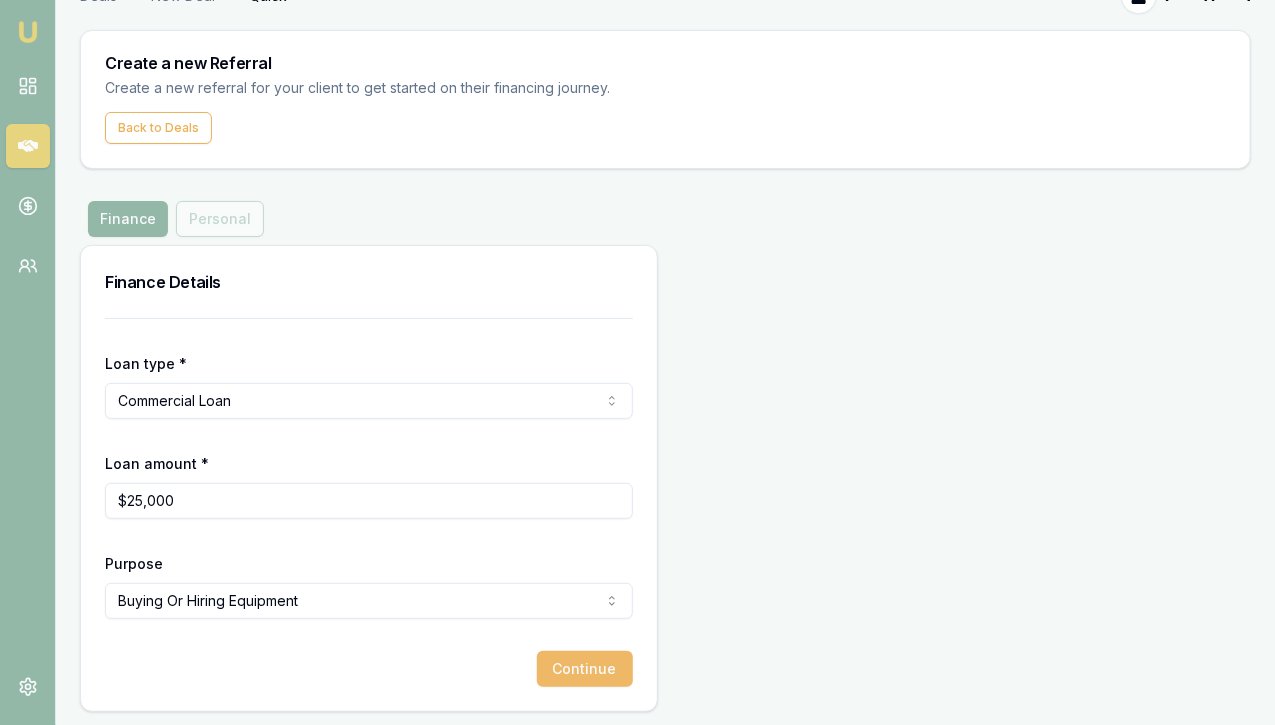 click on "Continue" at bounding box center [585, 669] 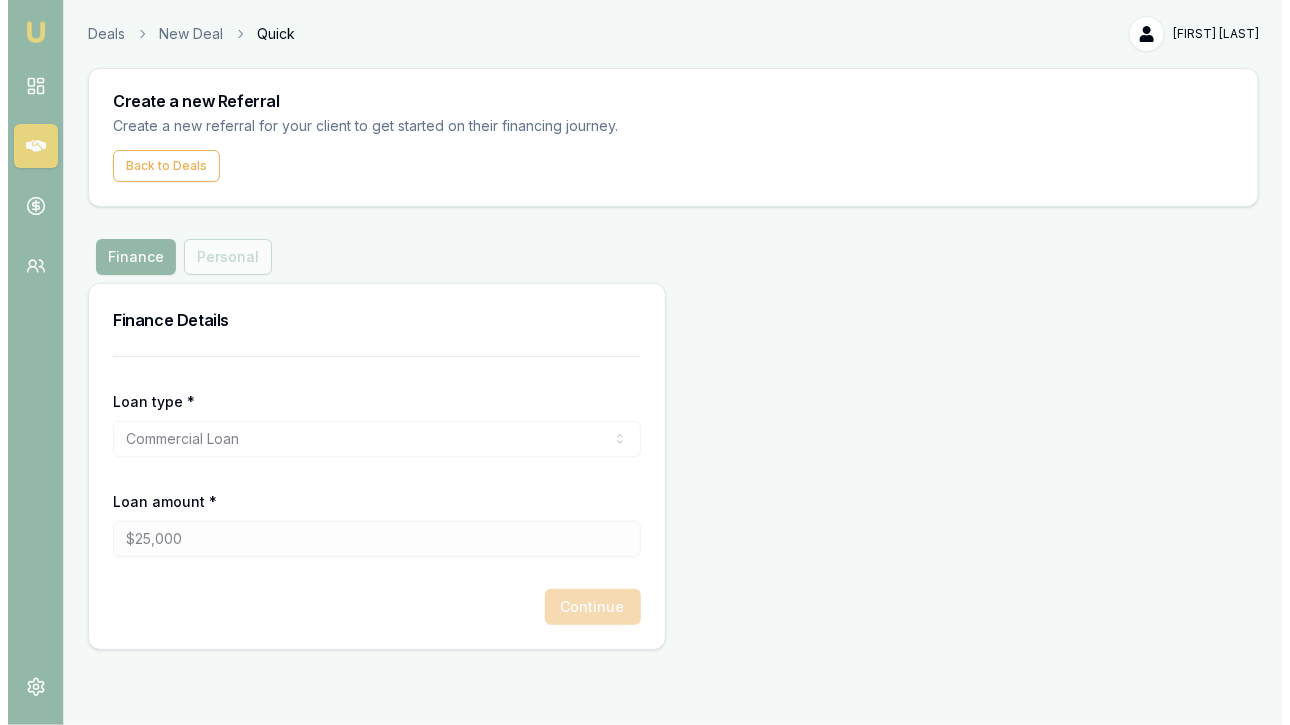scroll, scrollTop: 0, scrollLeft: 0, axis: both 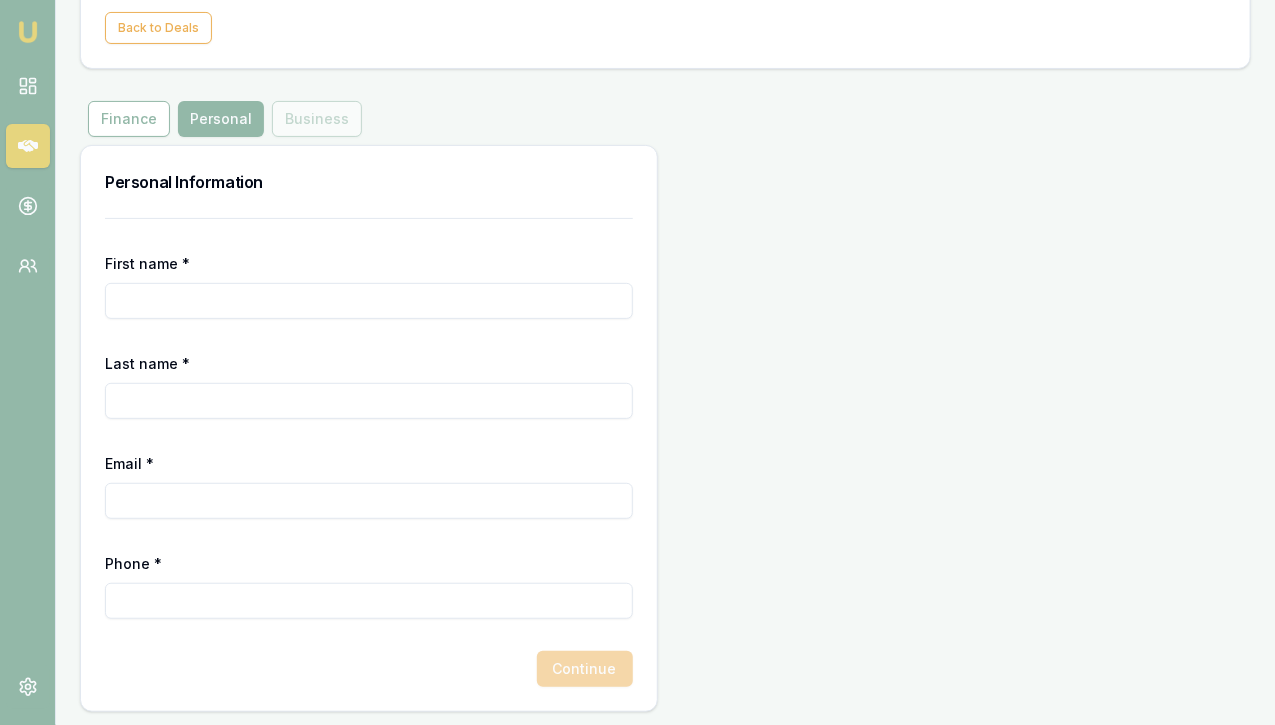 click on "Finance Personal Business" at bounding box center [225, 119] 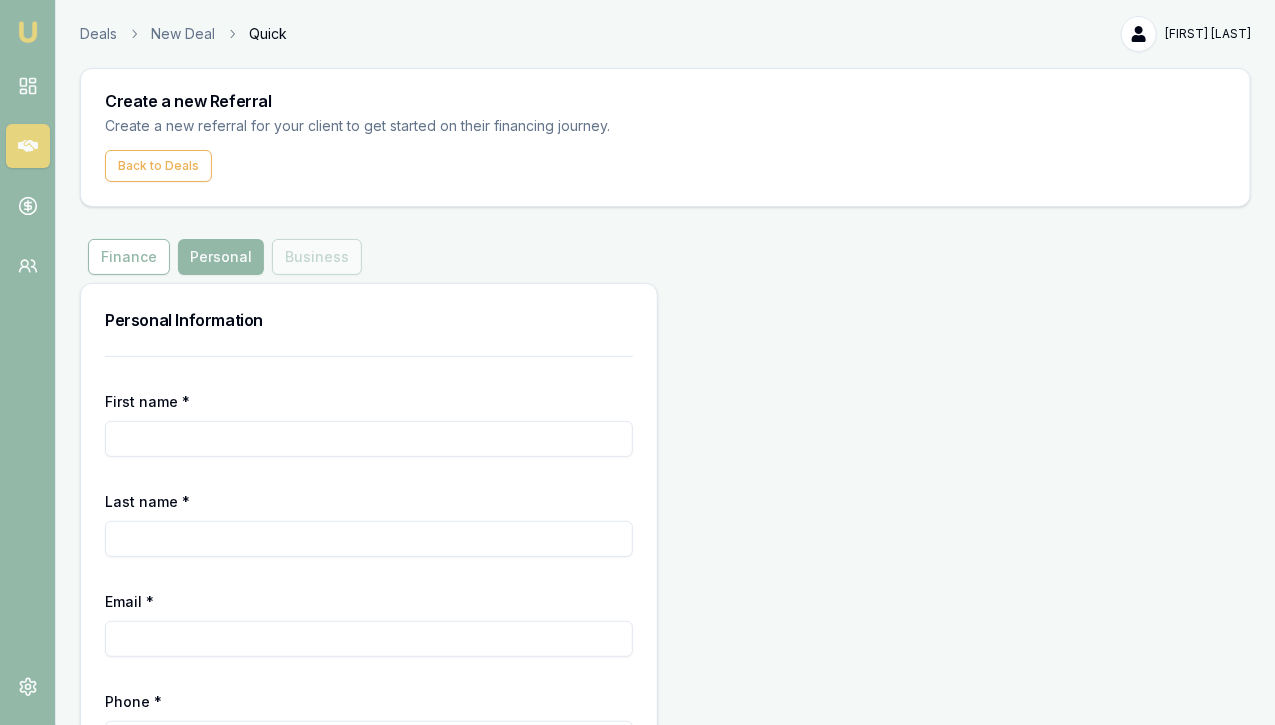 click on "First name *" at bounding box center (369, 439) 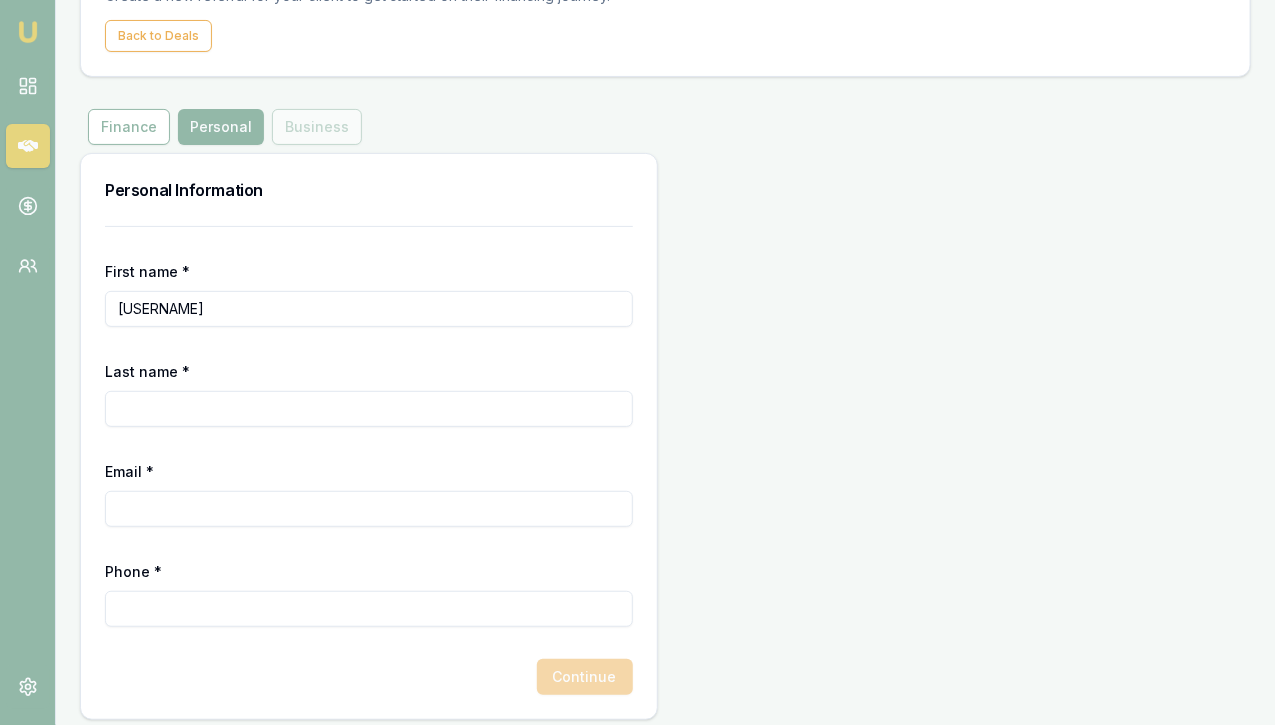 scroll, scrollTop: 132, scrollLeft: 0, axis: vertical 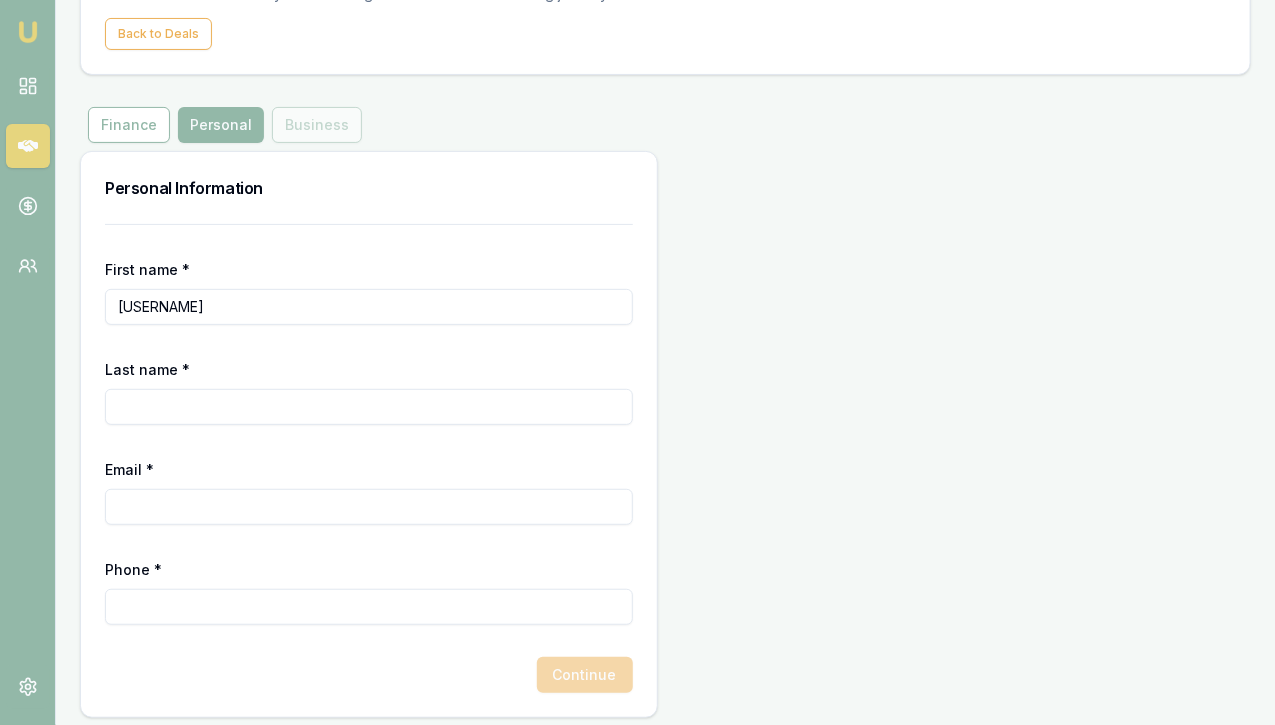 type on "[USERNAME]" 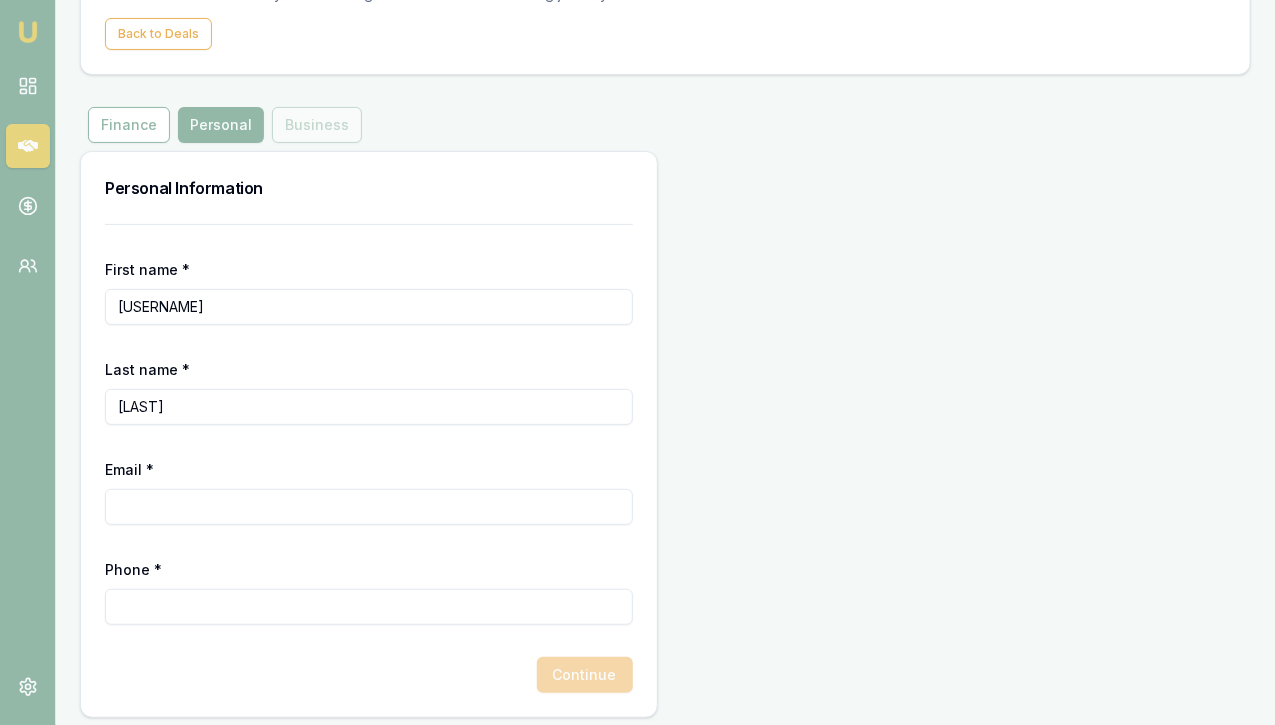 type on "[LAST]" 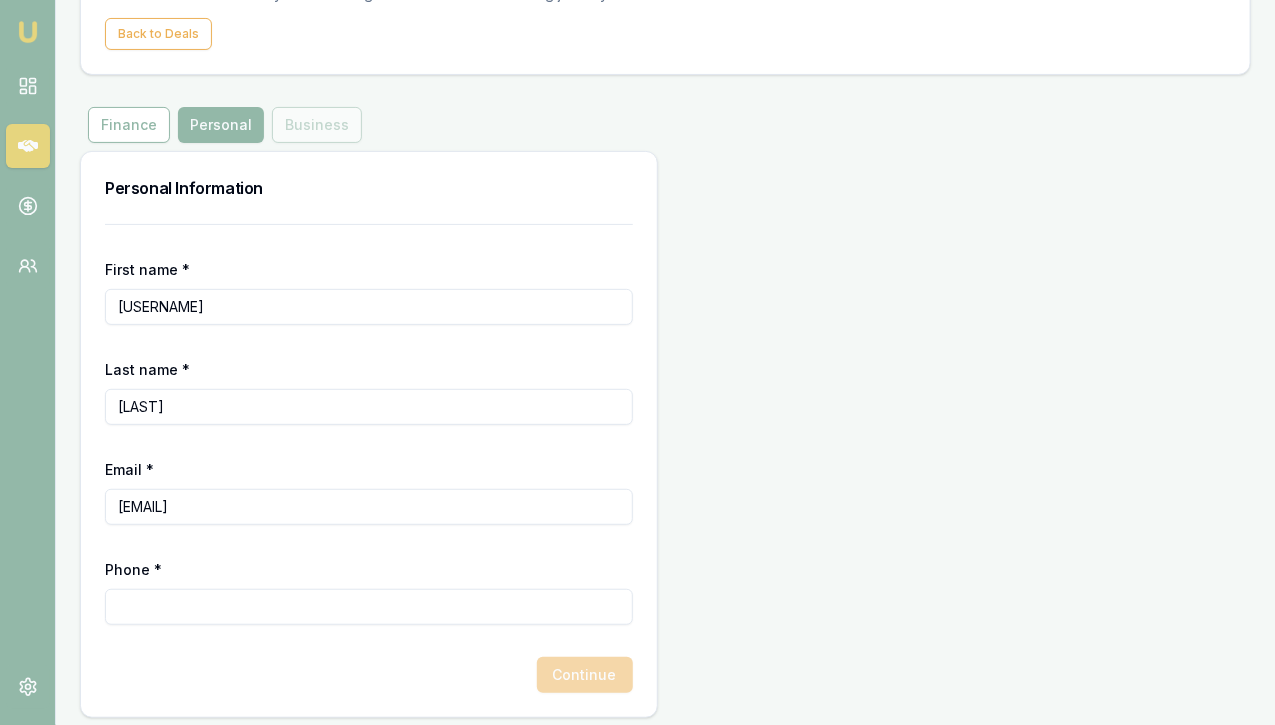 type on "[EMAIL]" 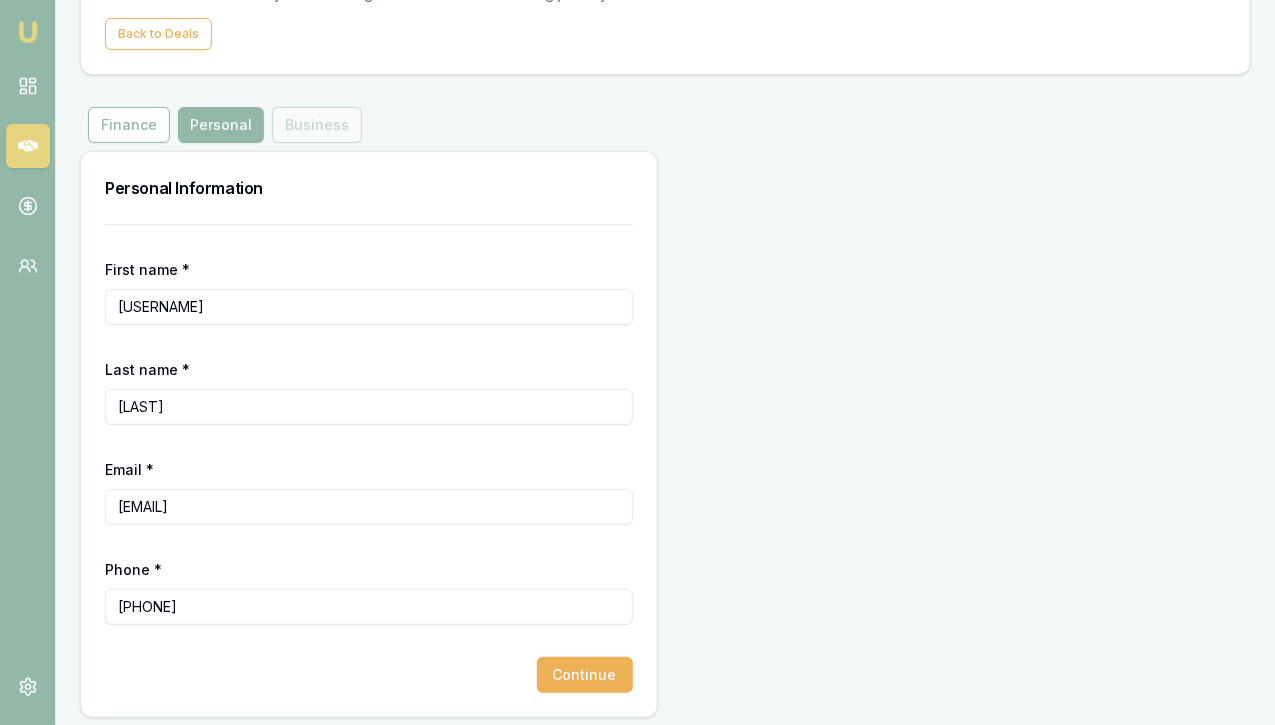 scroll, scrollTop: 138, scrollLeft: 0, axis: vertical 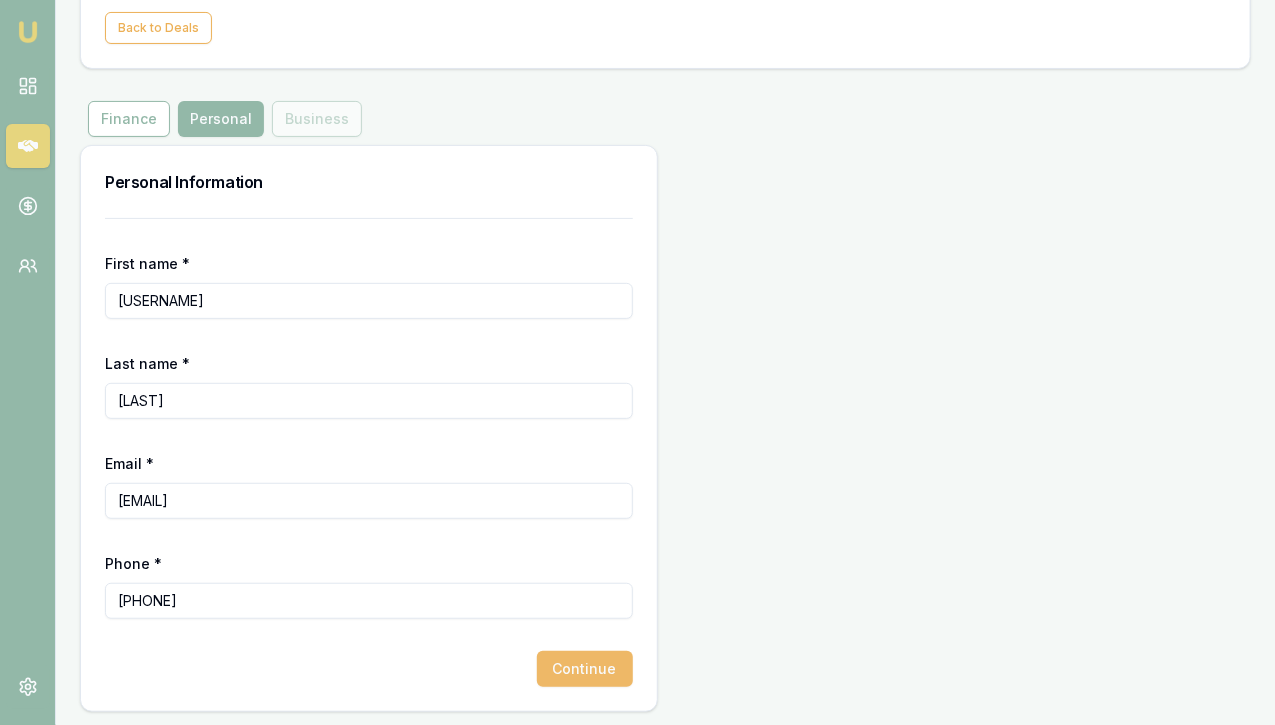 type on "[PHONE]" 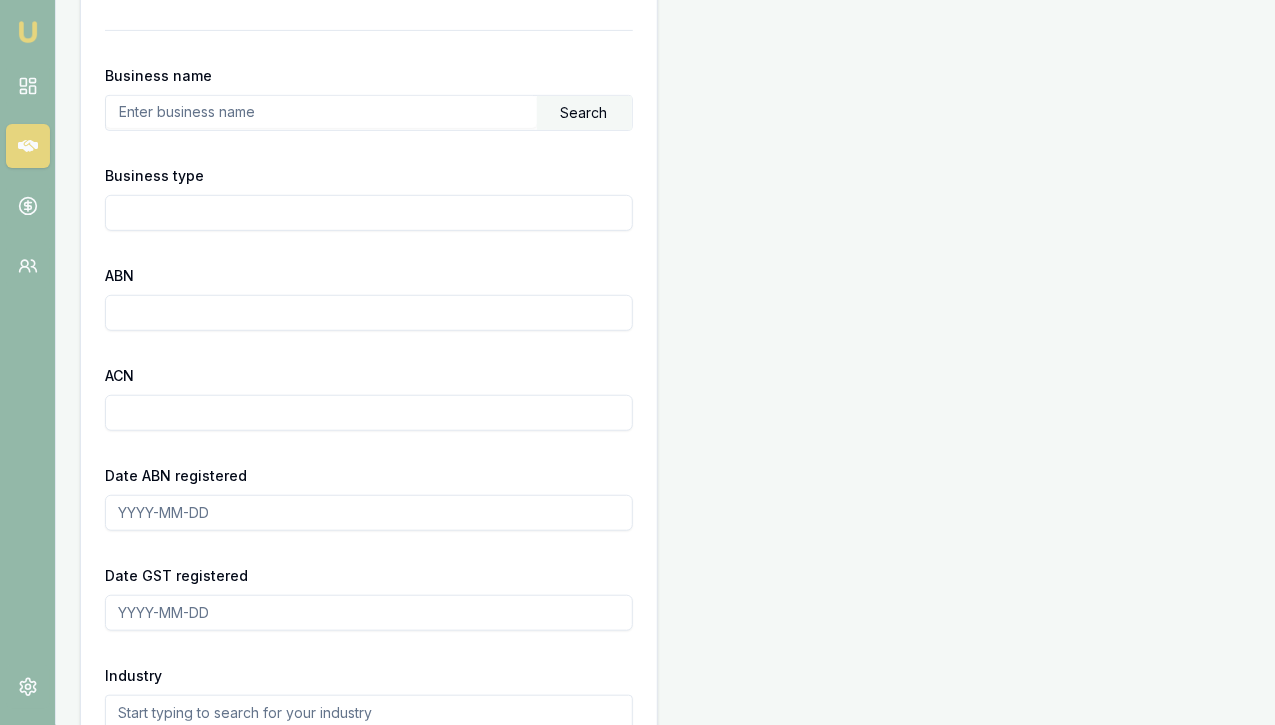 scroll, scrollTop: 321, scrollLeft: 0, axis: vertical 